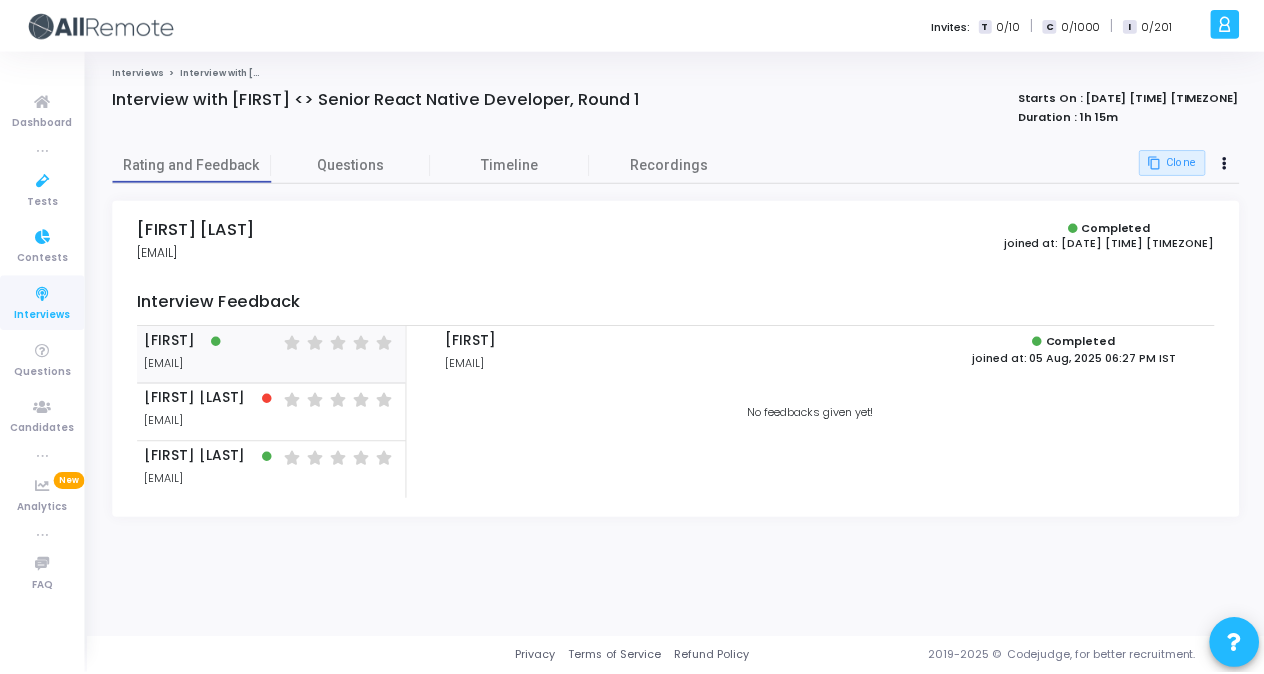 scroll, scrollTop: 0, scrollLeft: 0, axis: both 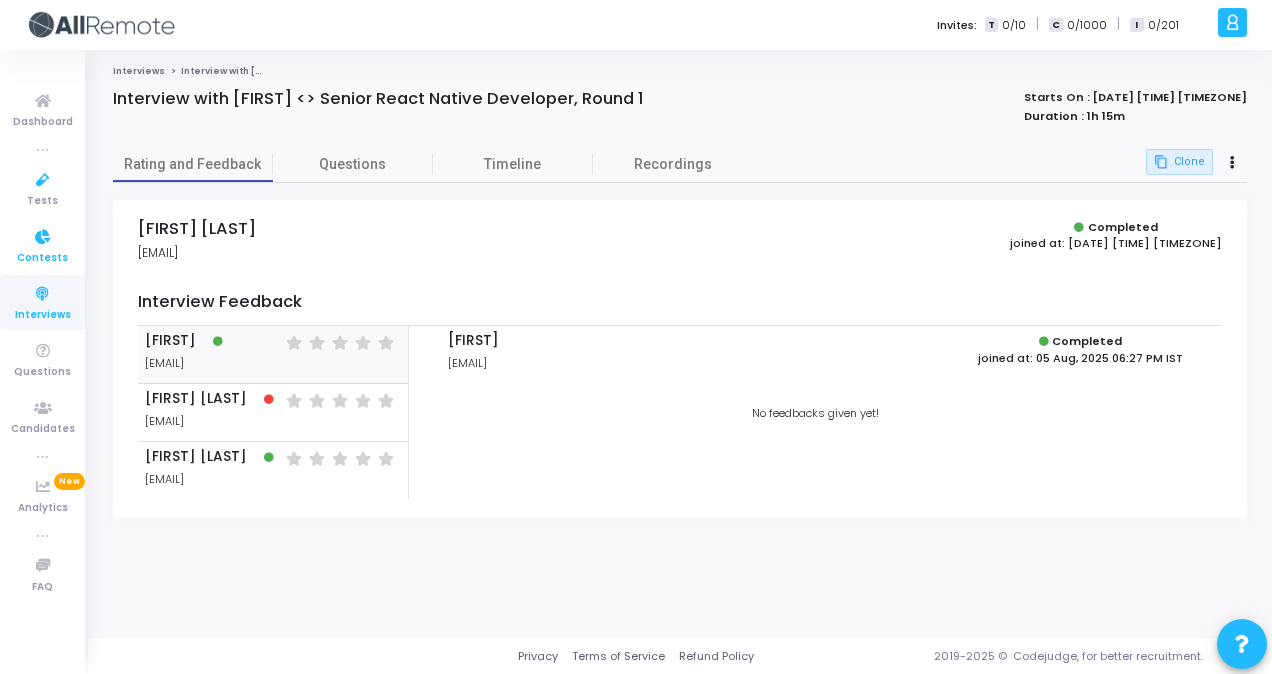 click at bounding box center [43, 237] 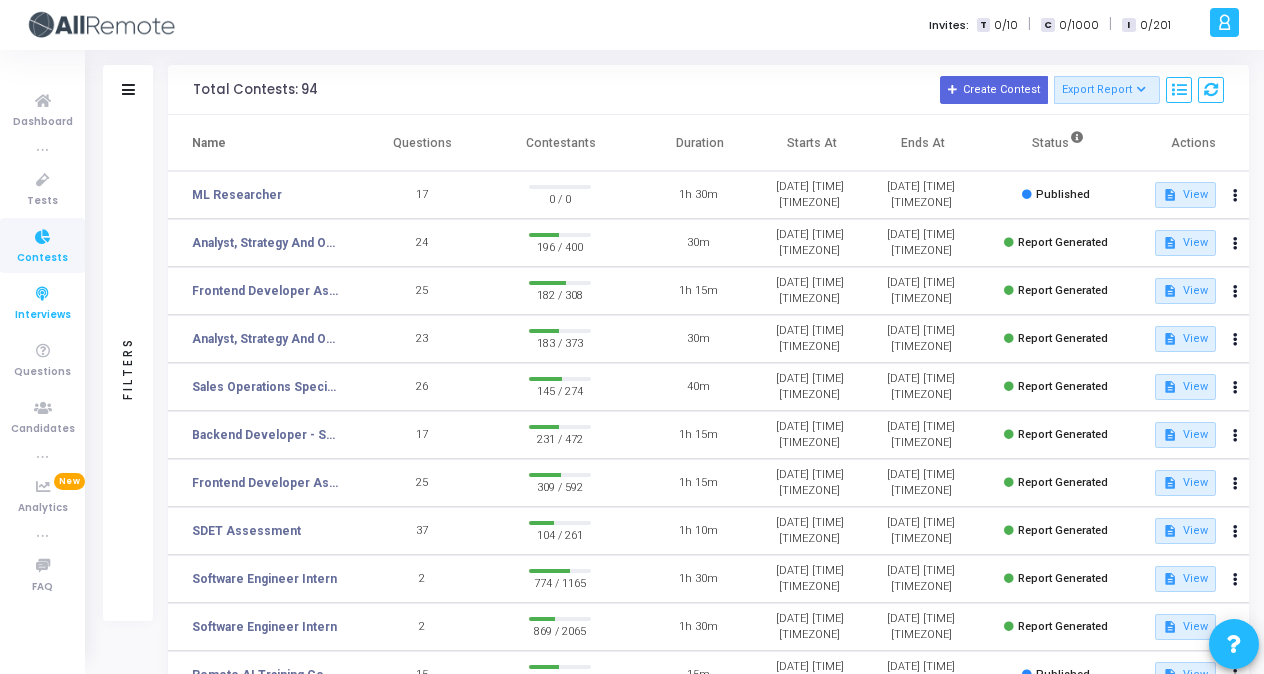 click at bounding box center (43, 294) 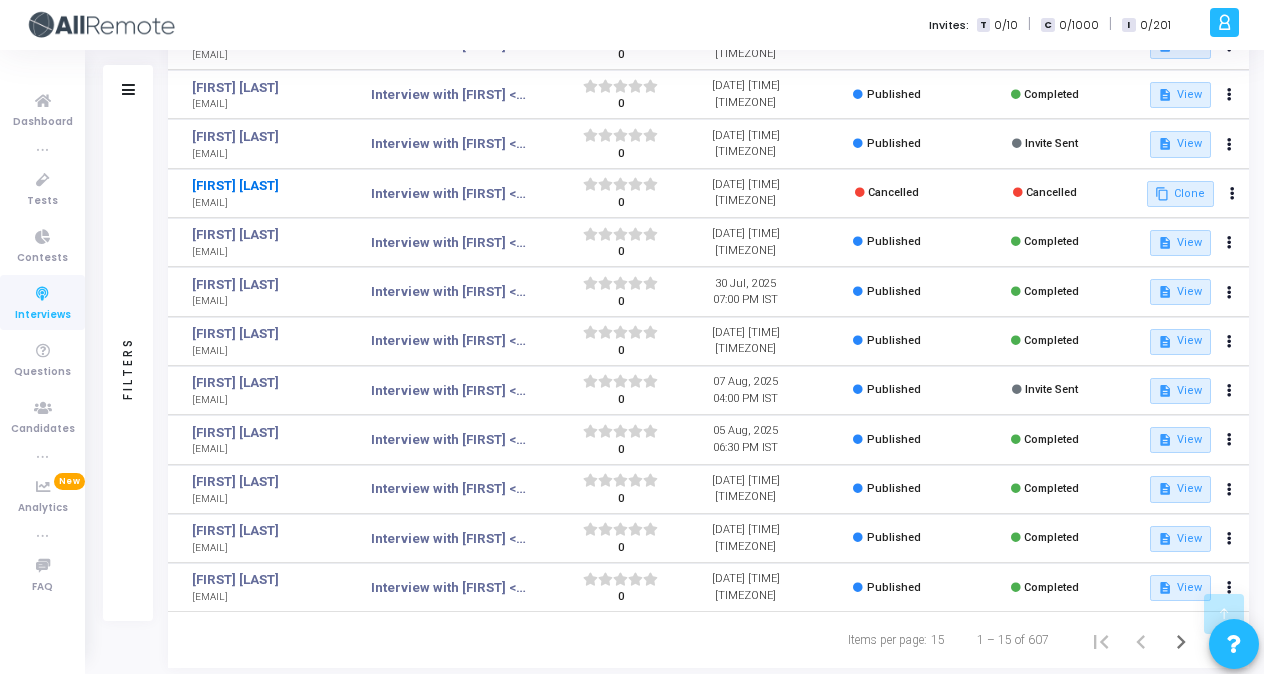 scroll, scrollTop: 334, scrollLeft: 0, axis: vertical 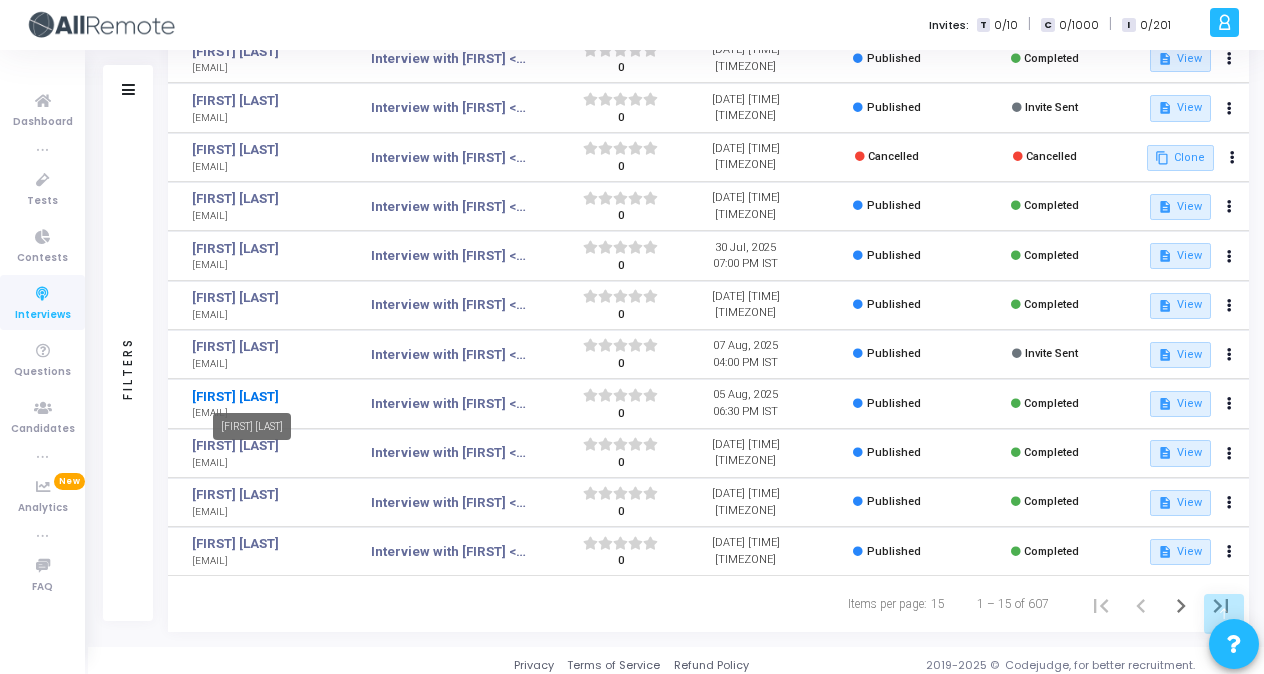 click on "[FIRST] [LAST]" 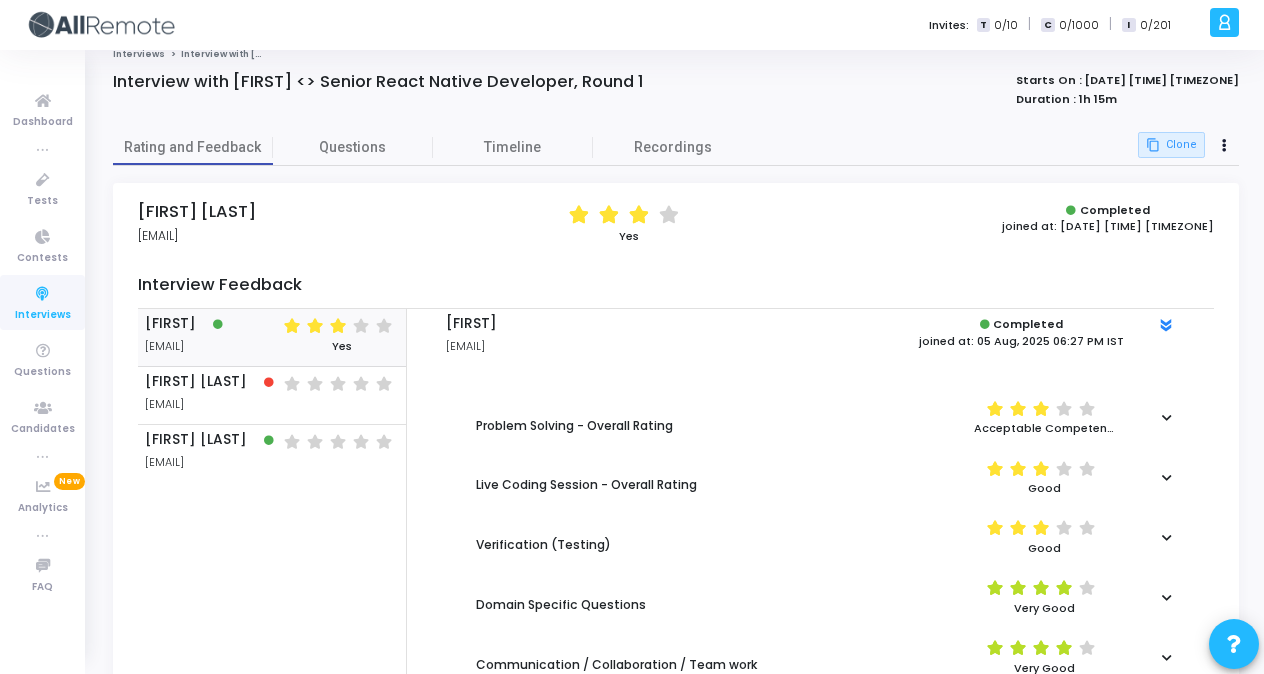 scroll, scrollTop: 0, scrollLeft: 0, axis: both 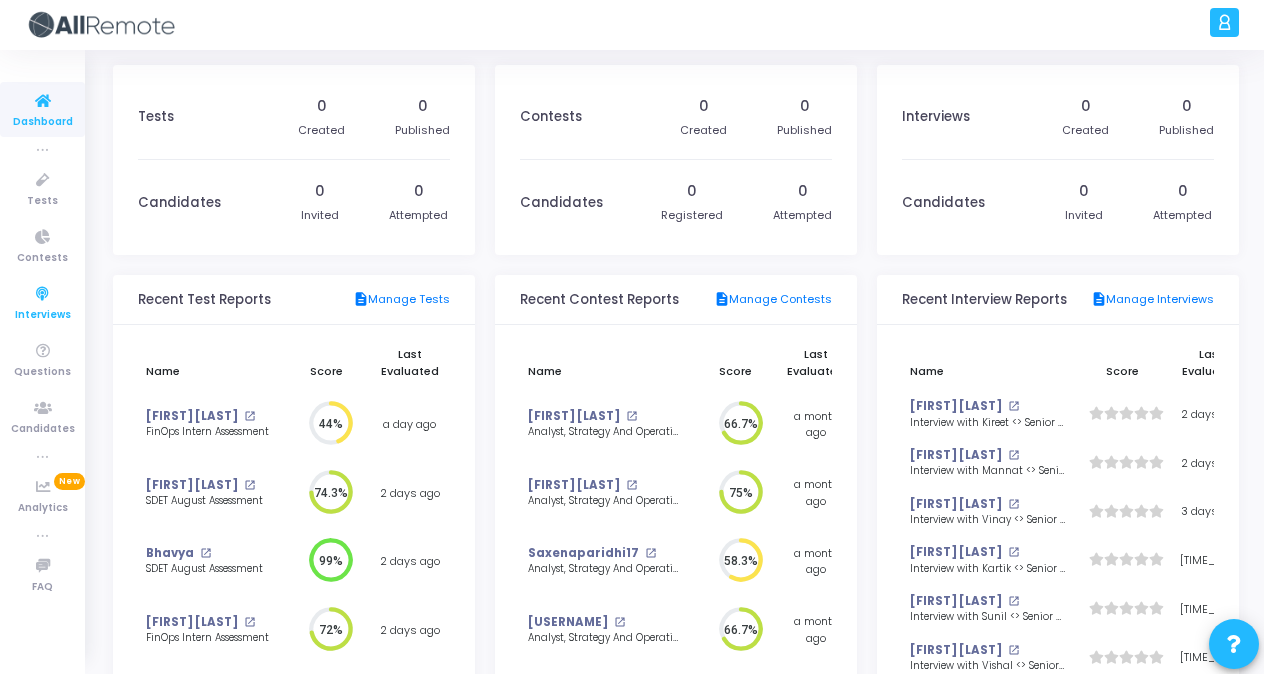 click at bounding box center [43, 294] 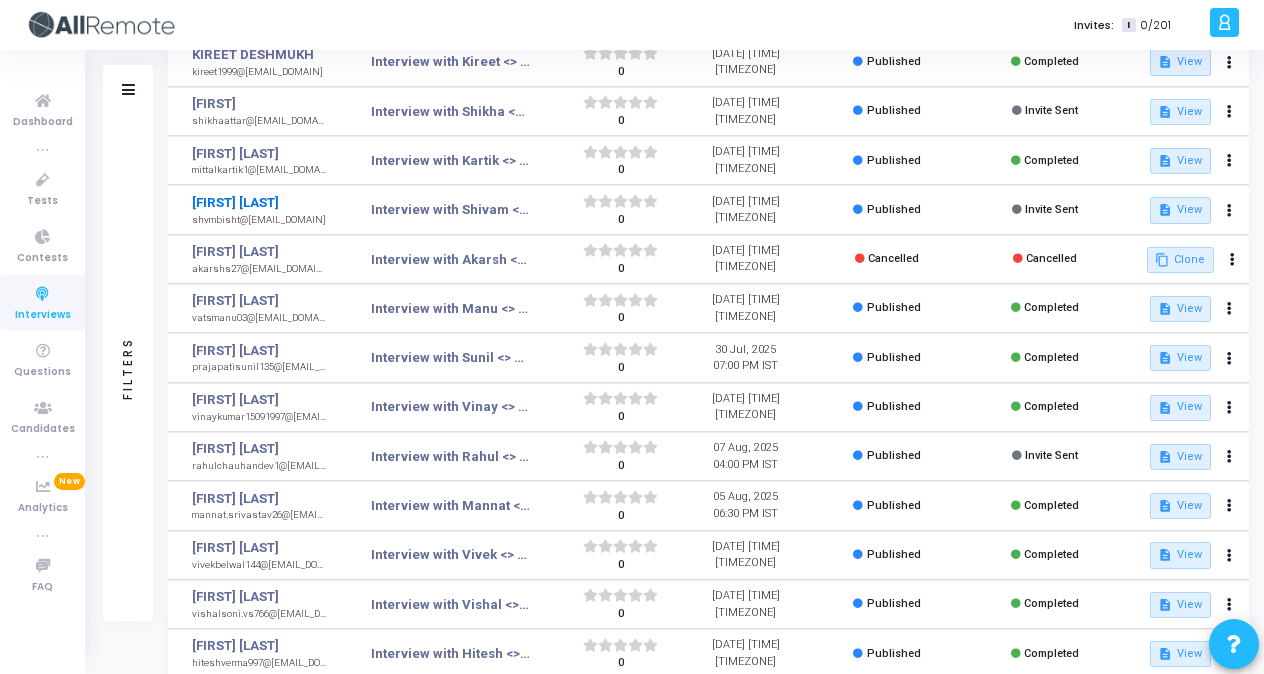 scroll, scrollTop: 236, scrollLeft: 0, axis: vertical 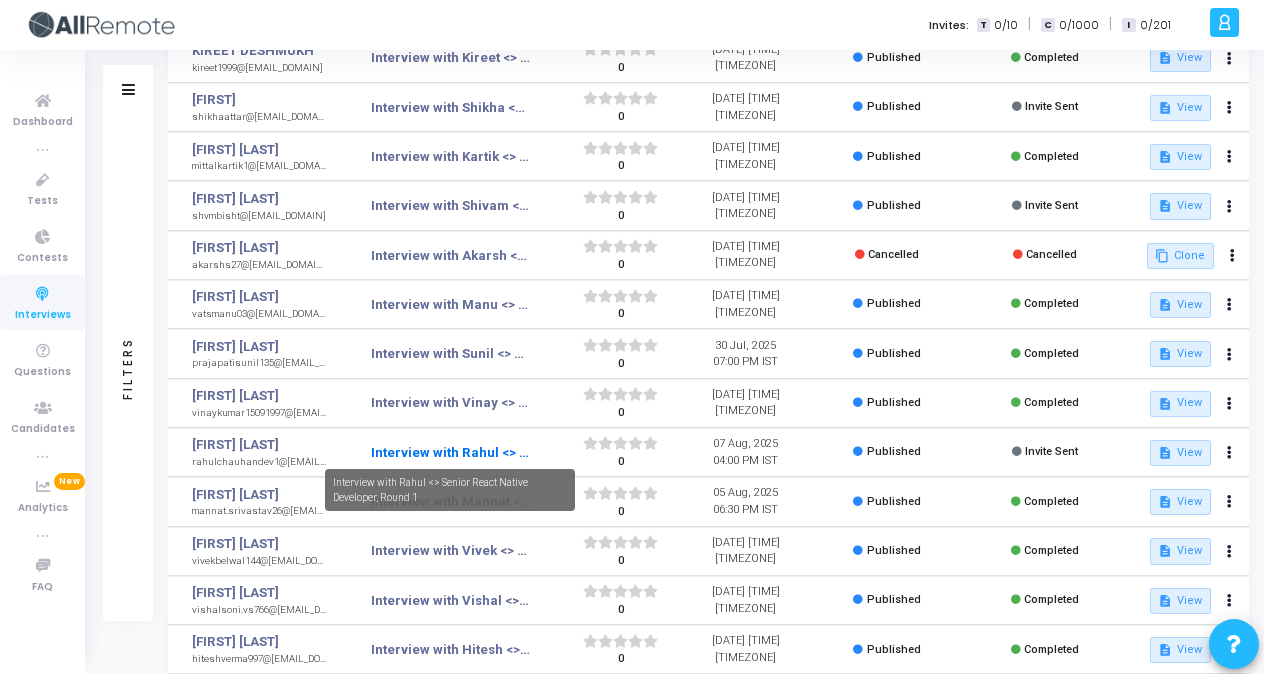 click on "Interview with Rahul <> Senior React Native Developer, Round 1" 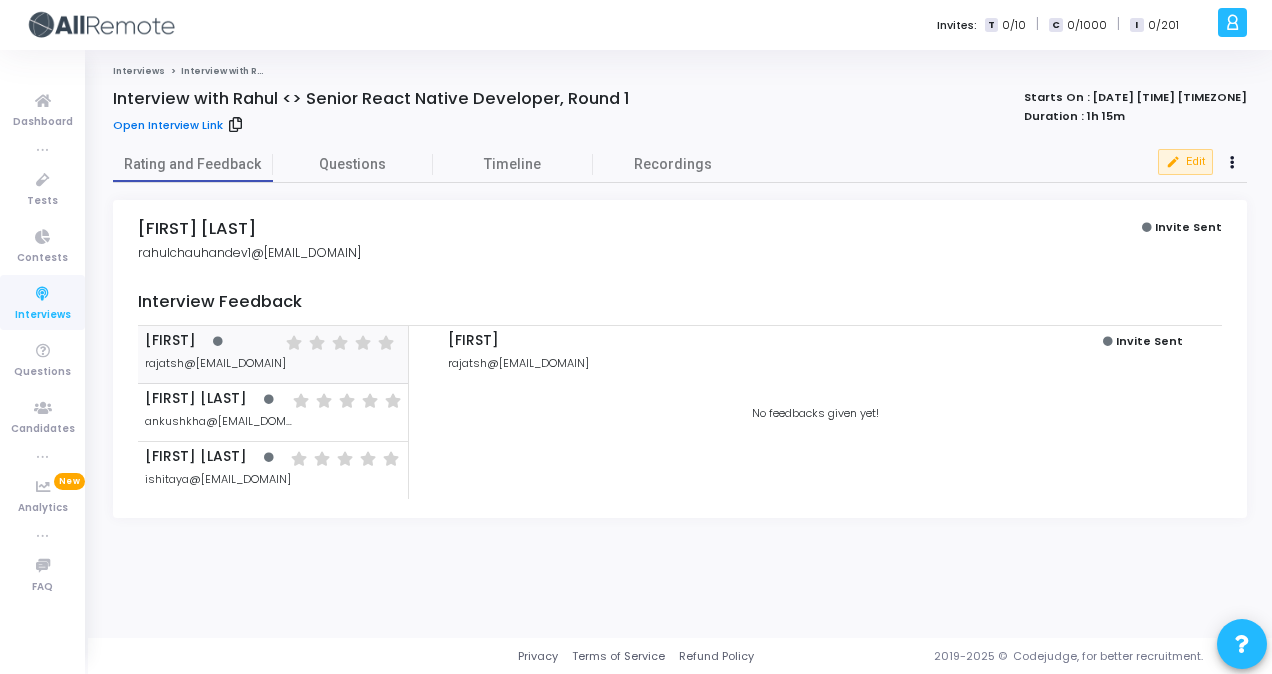 click on "Open Interview Link" at bounding box center (168, 125) 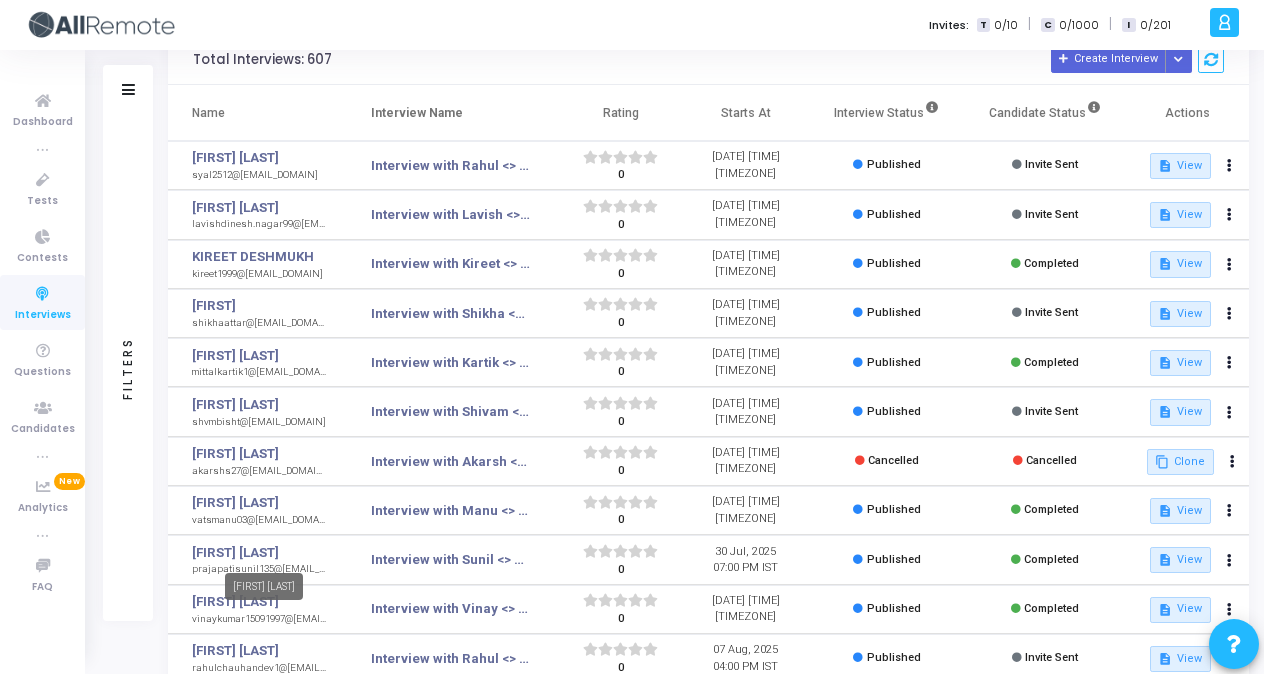 scroll, scrollTop: 27, scrollLeft: 0, axis: vertical 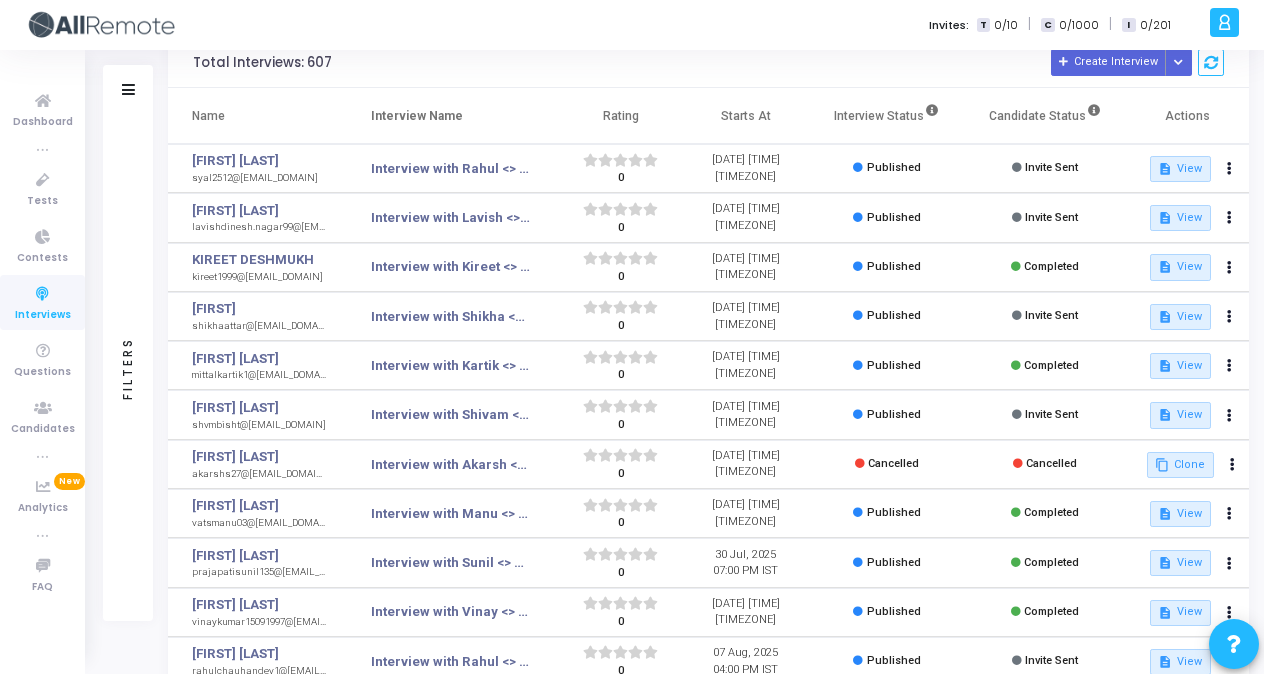 click on "Filters" 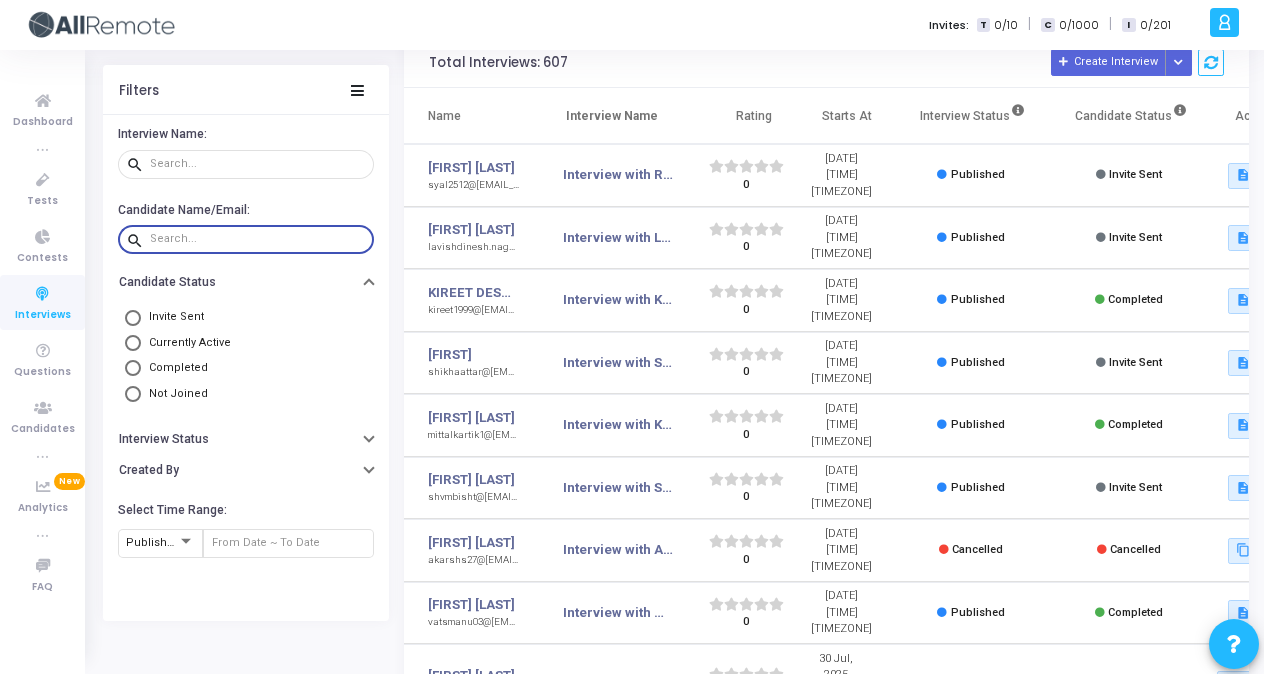 click at bounding box center [258, 239] 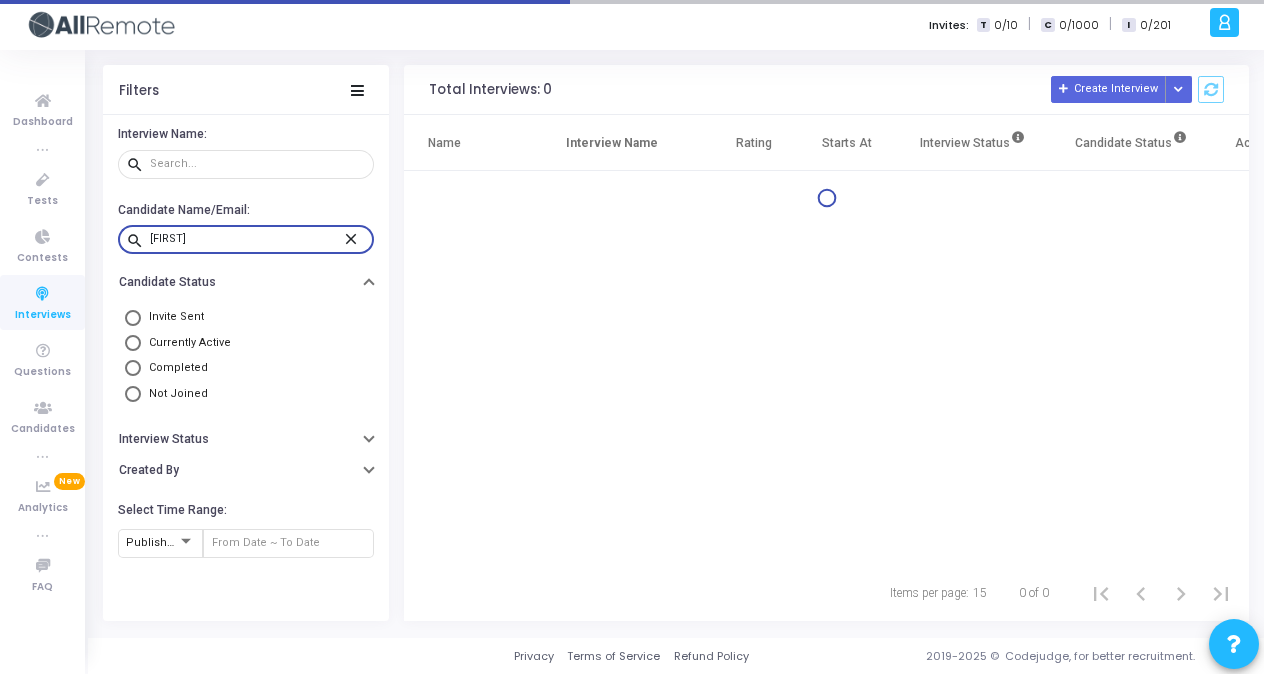 scroll, scrollTop: 0, scrollLeft: 0, axis: both 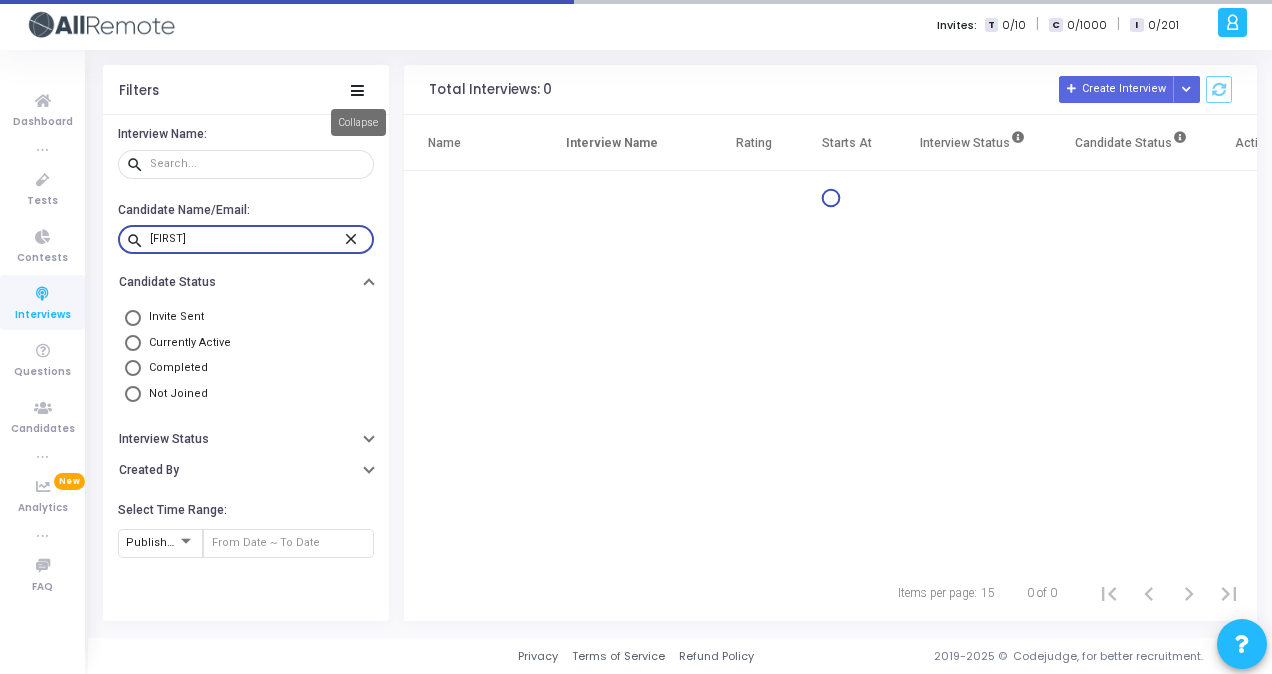type on "[FIRST]" 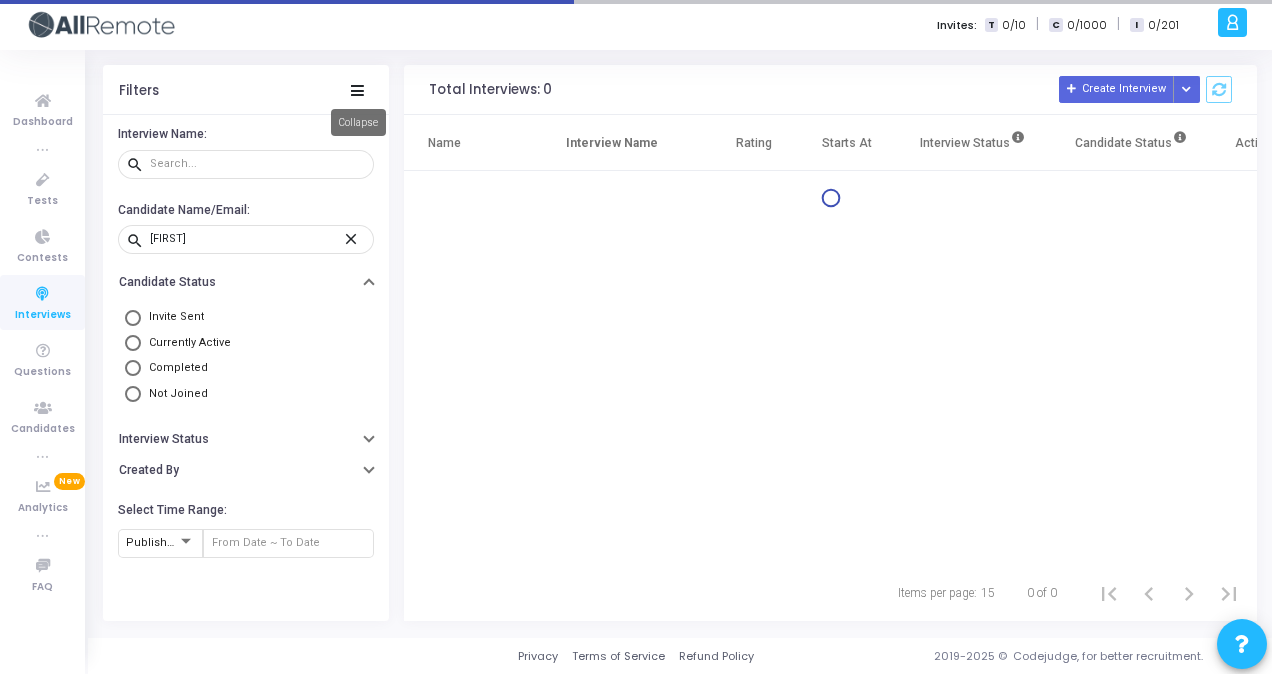 click 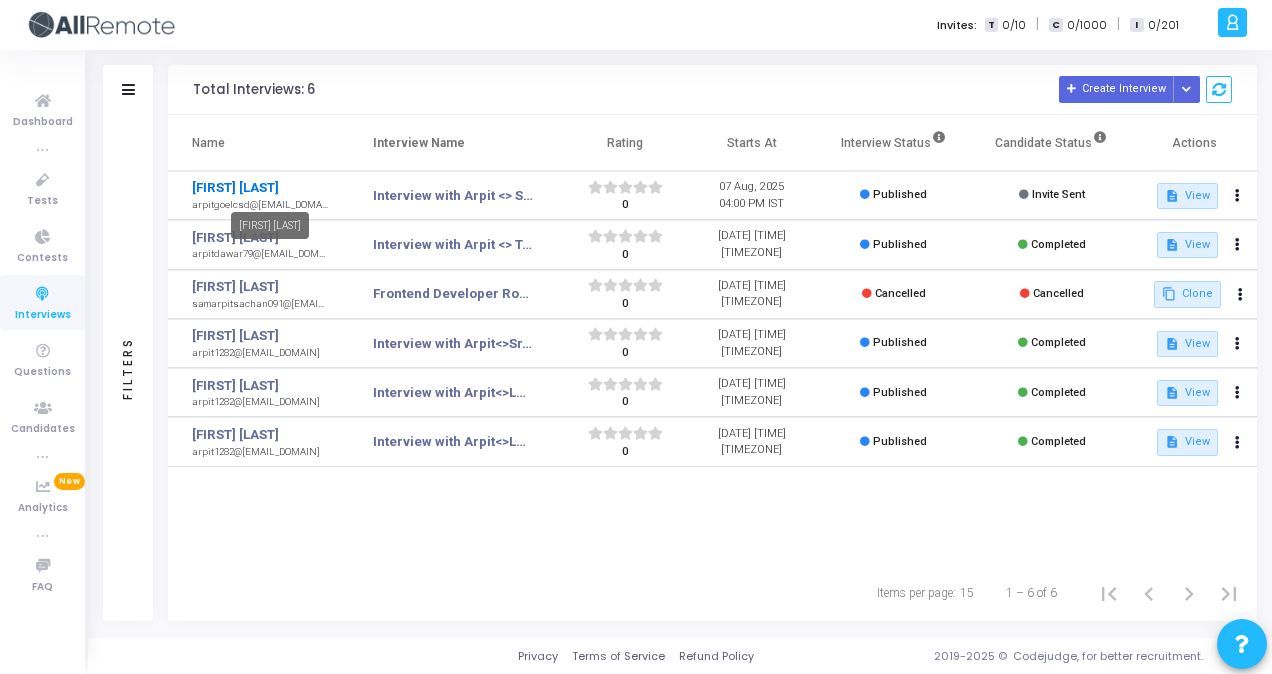 click on "[FIRST] [LAST]" at bounding box center (260, 188) 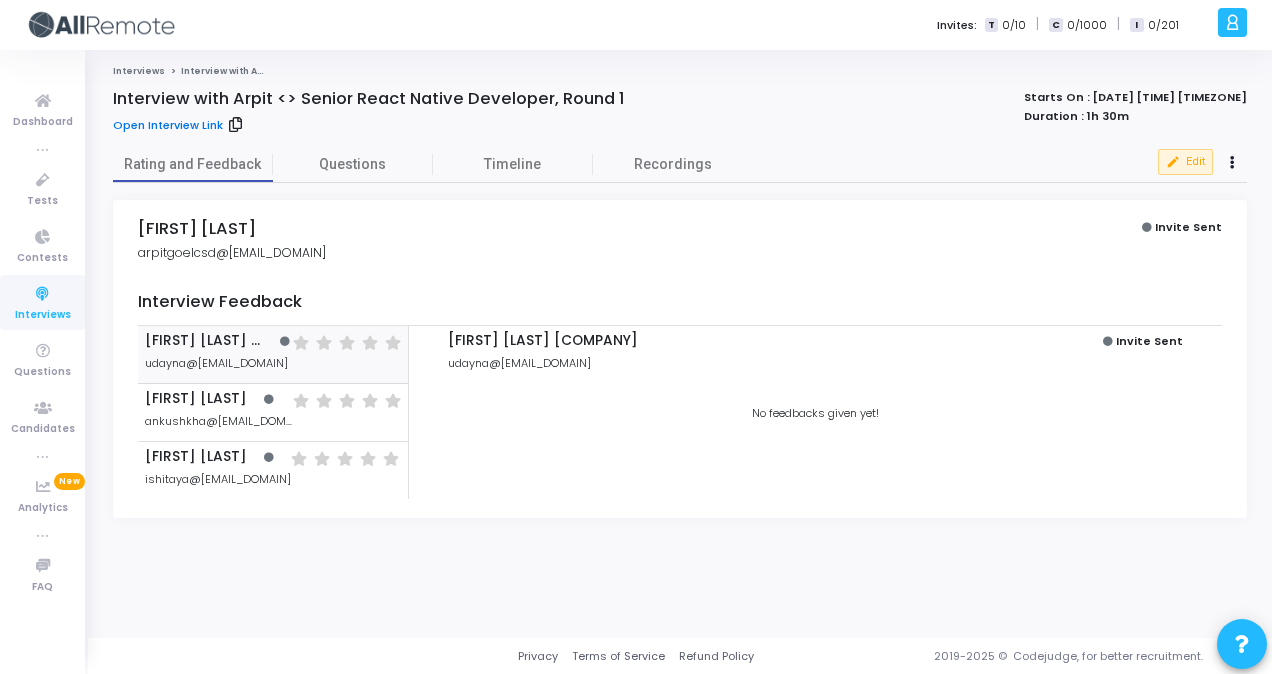 click on "Open Interview Link" at bounding box center (168, 125) 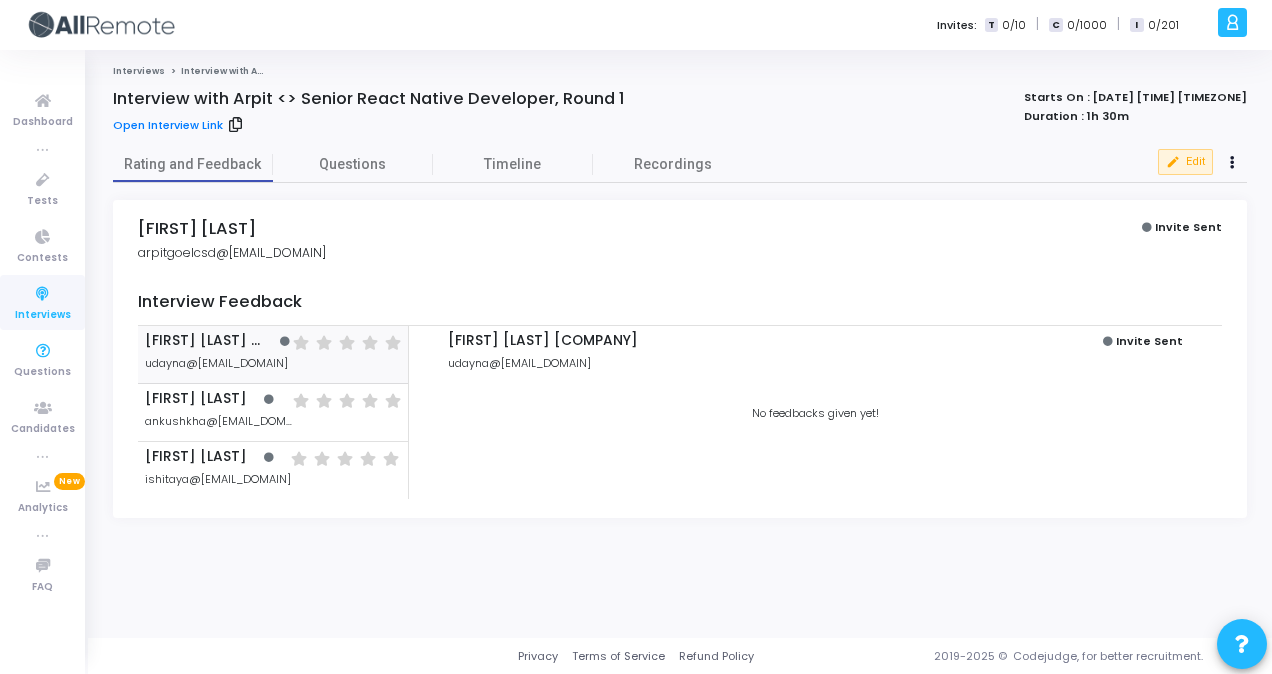 click on "Interviews" at bounding box center [43, 315] 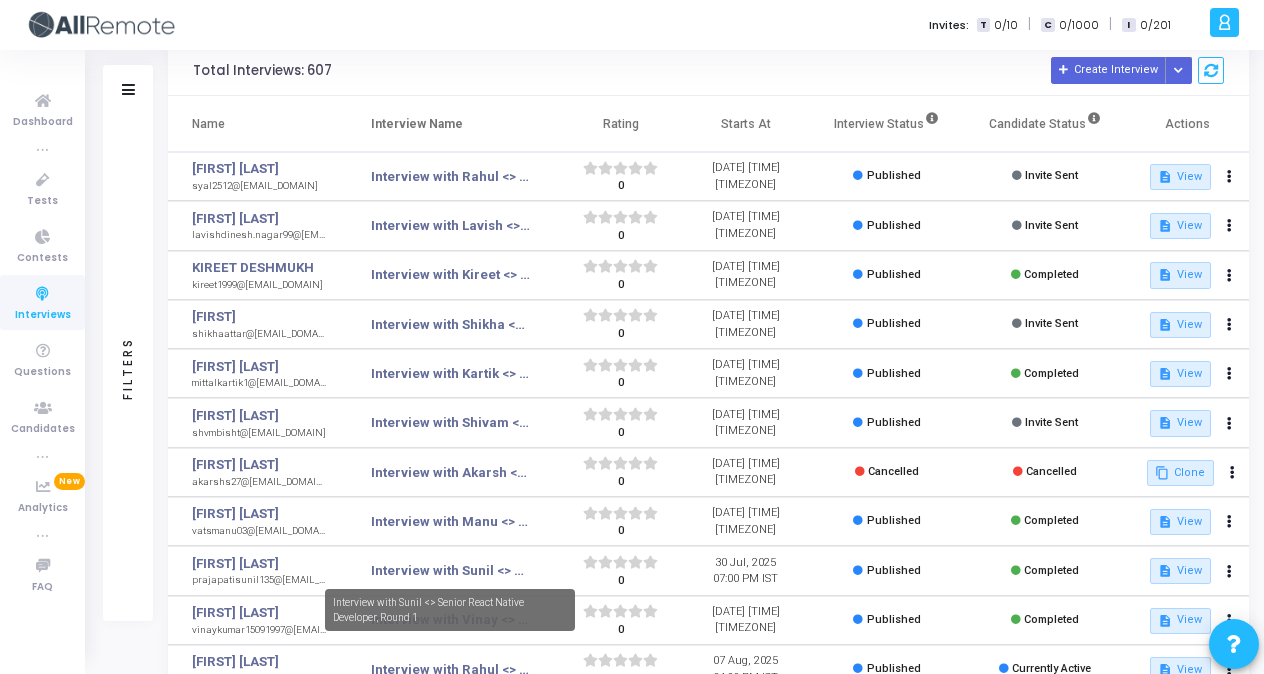 scroll, scrollTop: 334, scrollLeft: 0, axis: vertical 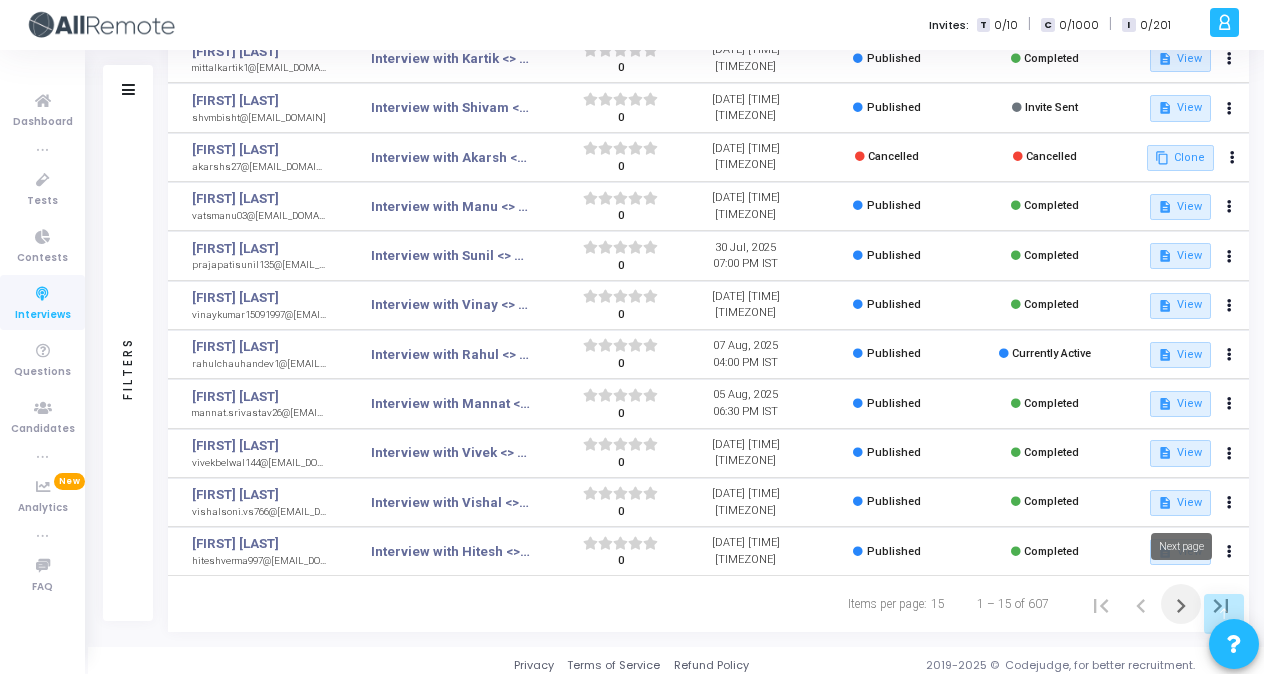 click 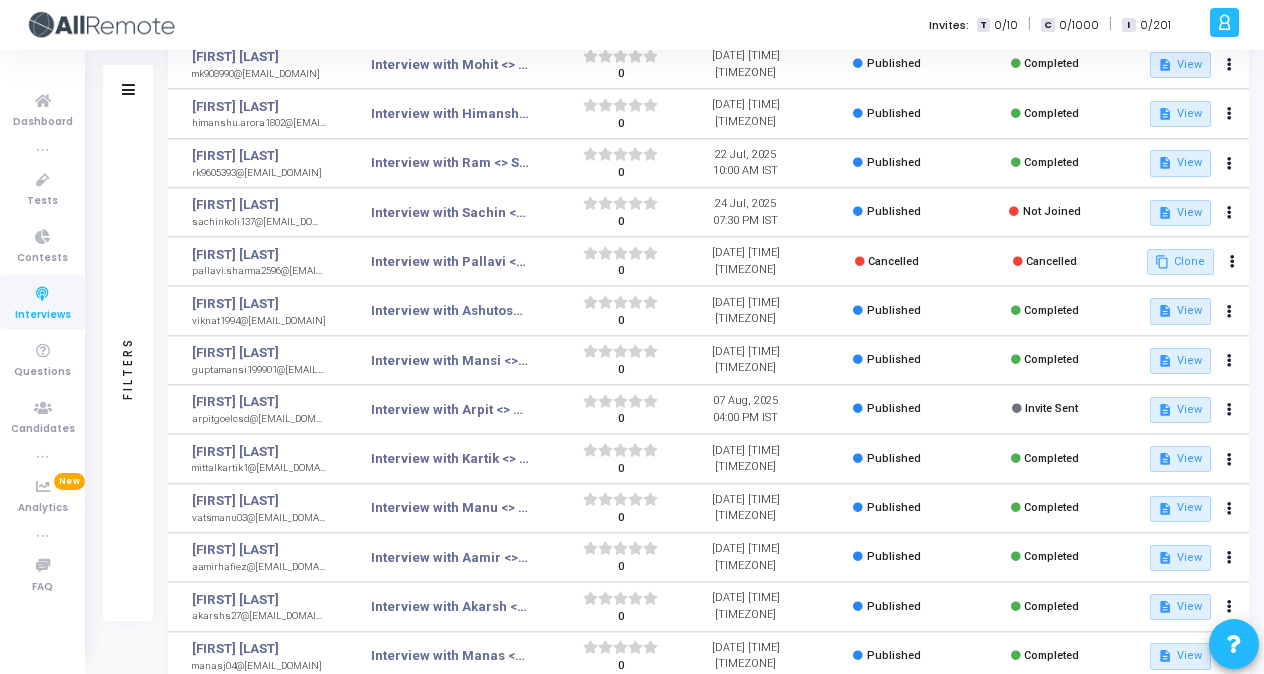 scroll, scrollTop: 132, scrollLeft: 0, axis: vertical 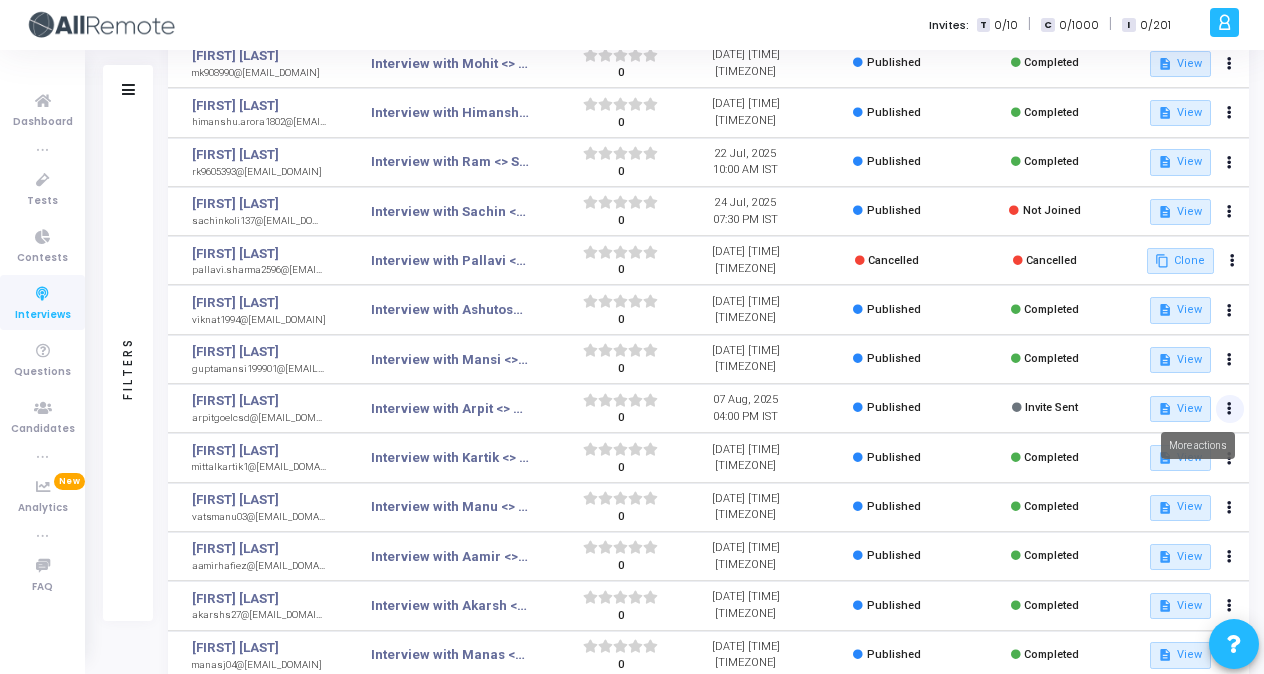 click 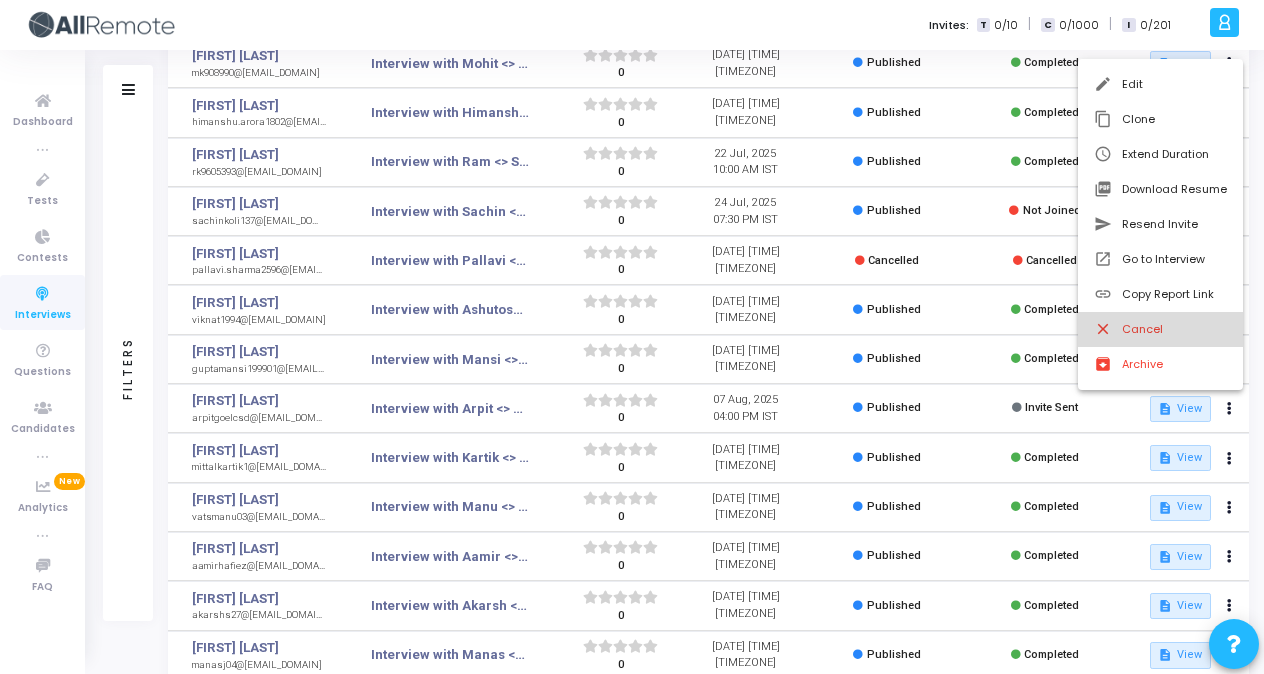 click on "close  Cancel" at bounding box center [1160, 329] 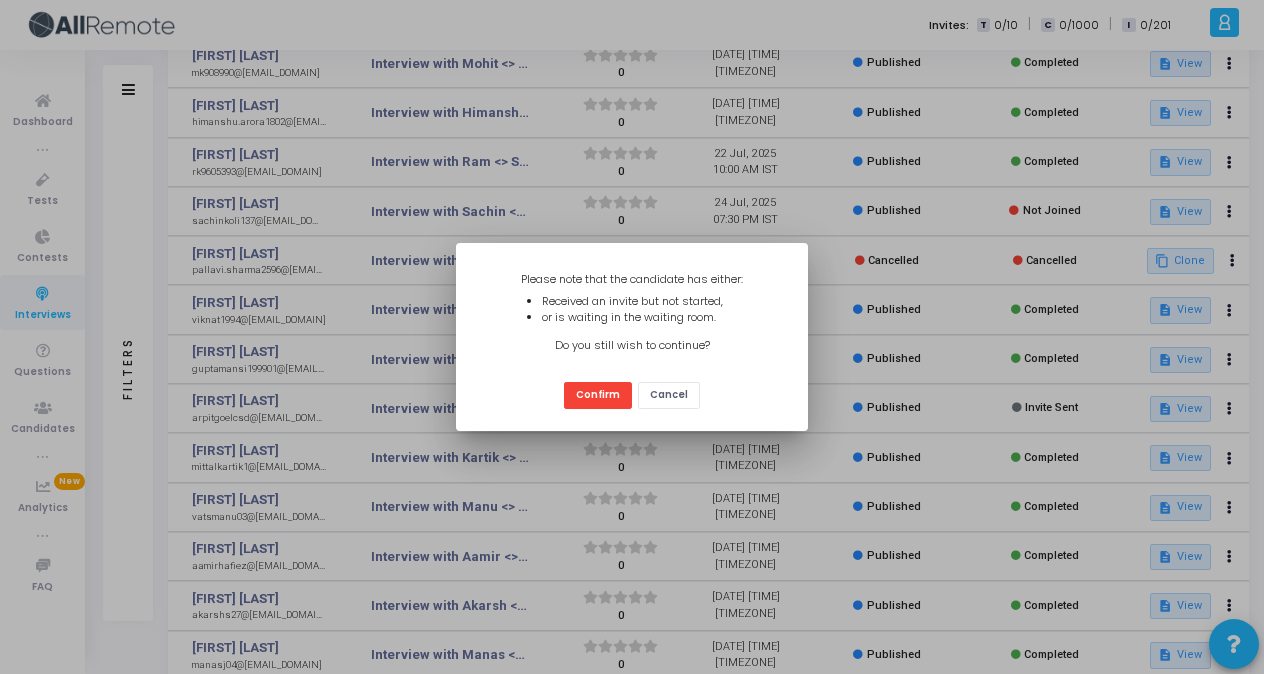 scroll, scrollTop: 0, scrollLeft: 0, axis: both 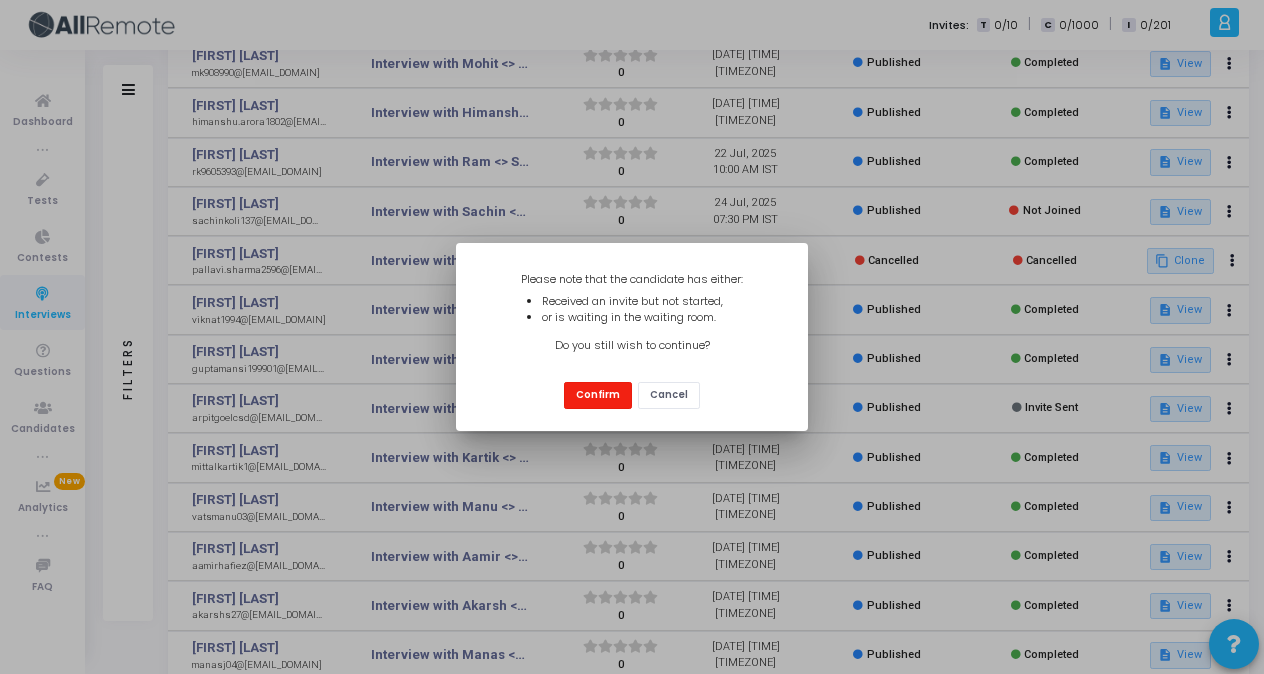 click on "Confirm" at bounding box center (598, 395) 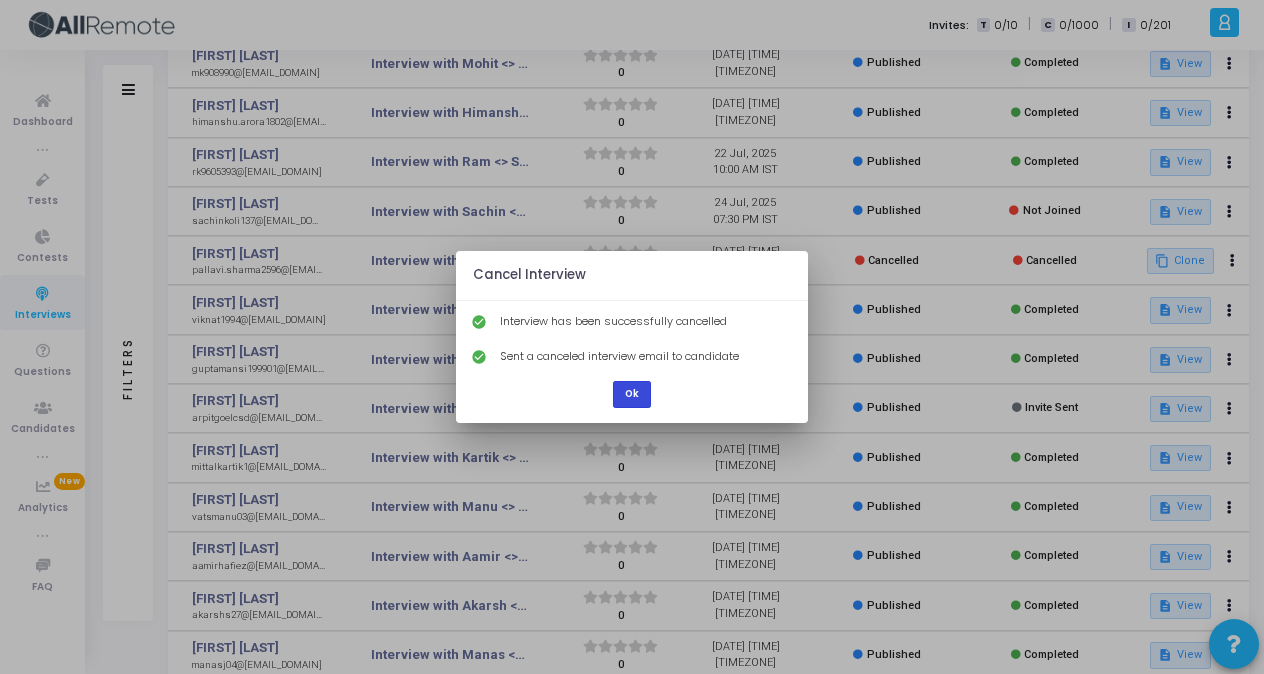 click on "Ok" at bounding box center [632, 394] 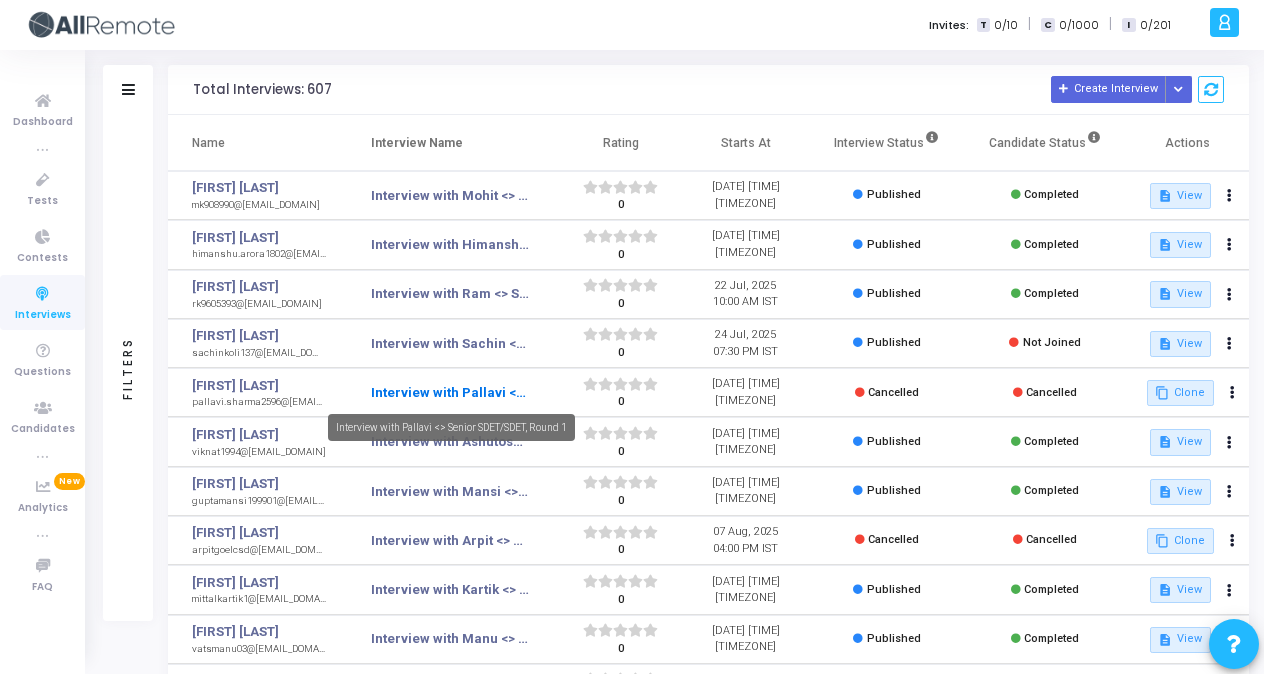 scroll, scrollTop: 334, scrollLeft: 0, axis: vertical 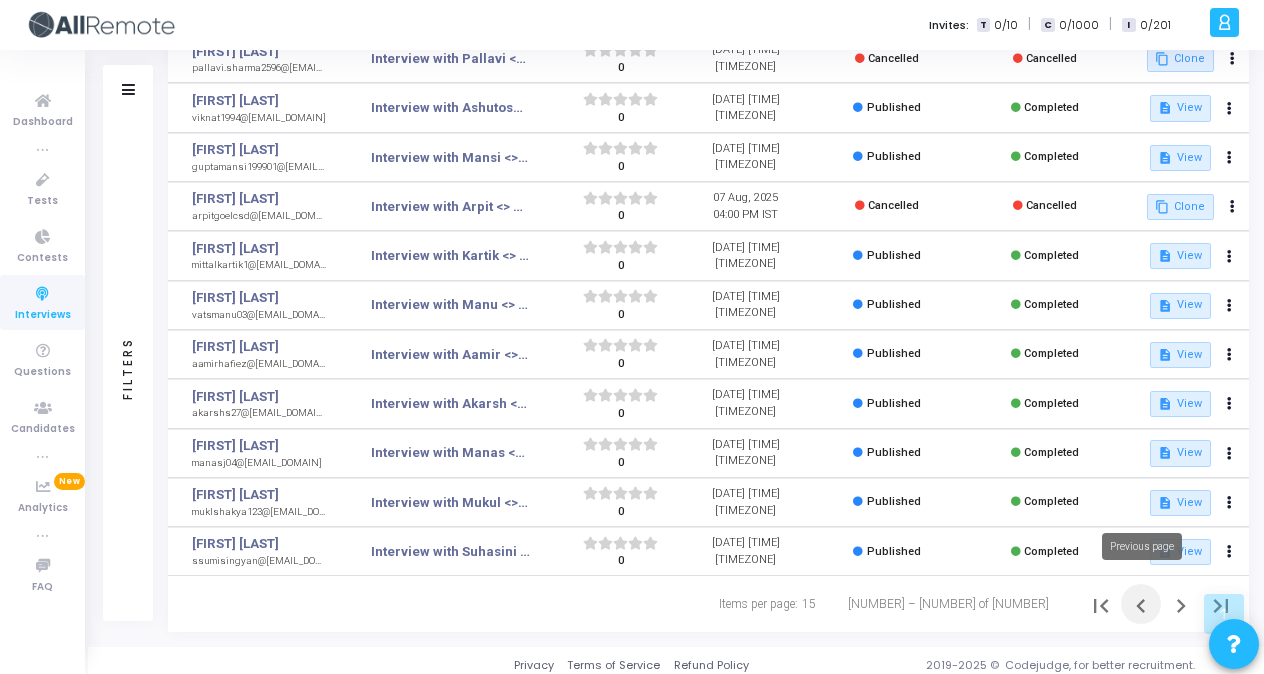 click 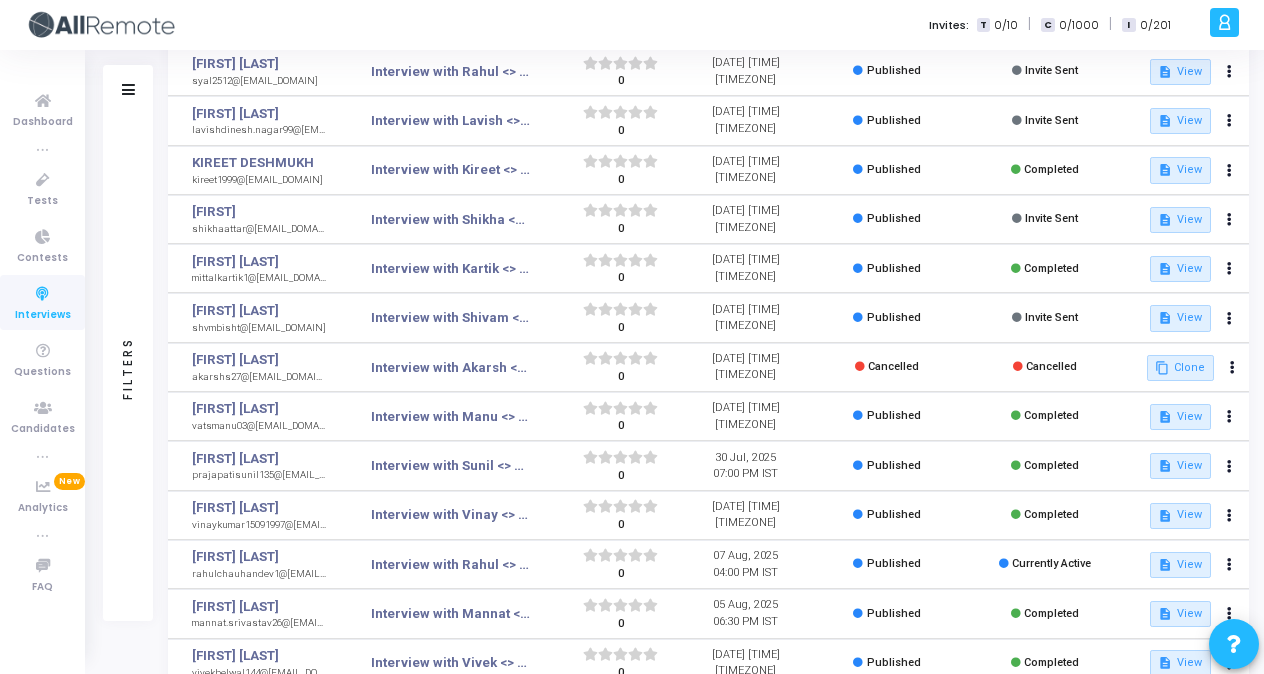 scroll, scrollTop: 0, scrollLeft: 0, axis: both 